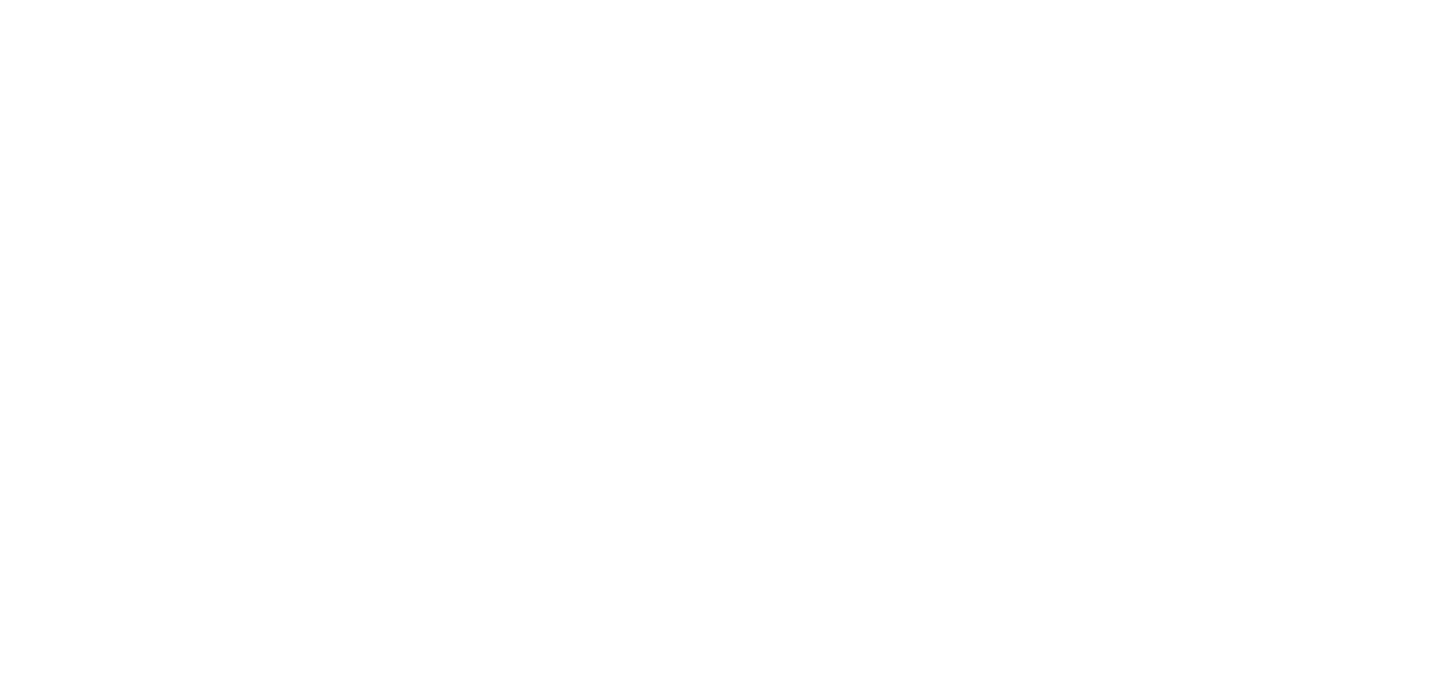 scroll, scrollTop: 0, scrollLeft: 0, axis: both 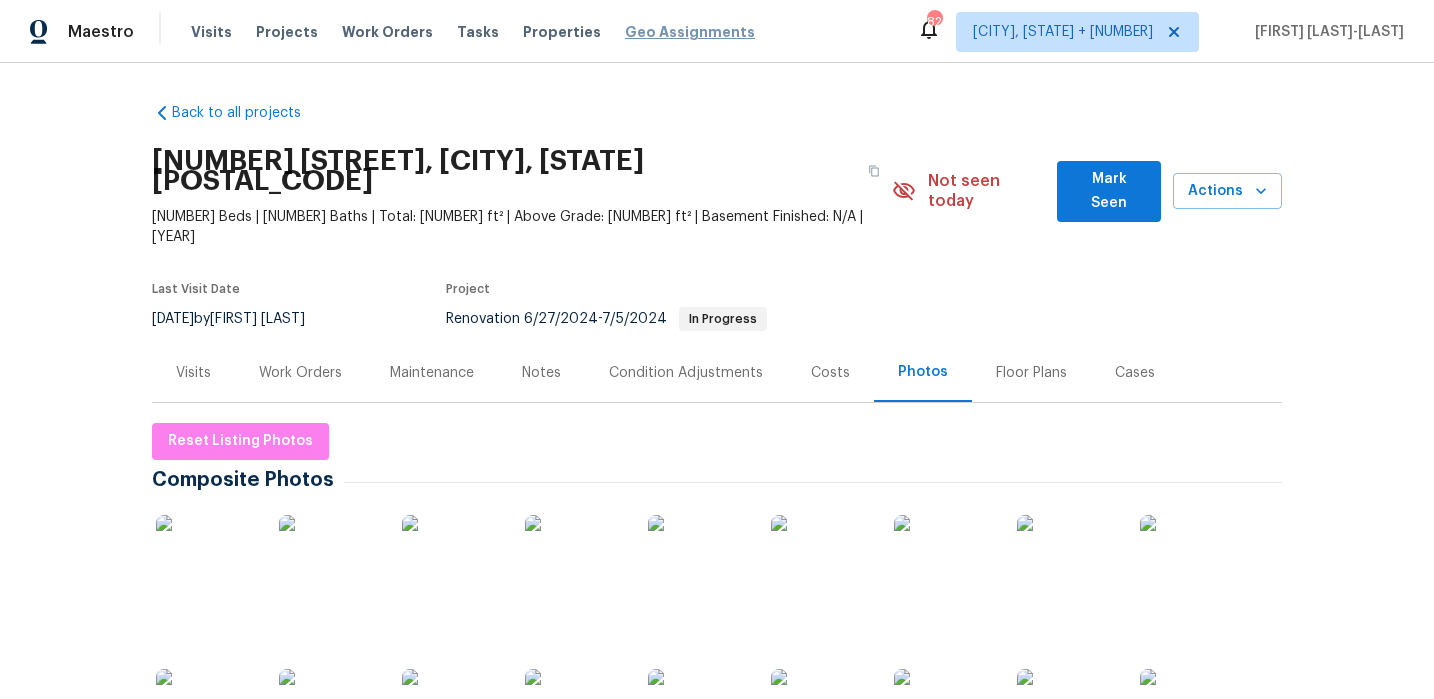 drag, startPoint x: 363, startPoint y: 32, endPoint x: 624, endPoint y: 32, distance: 261 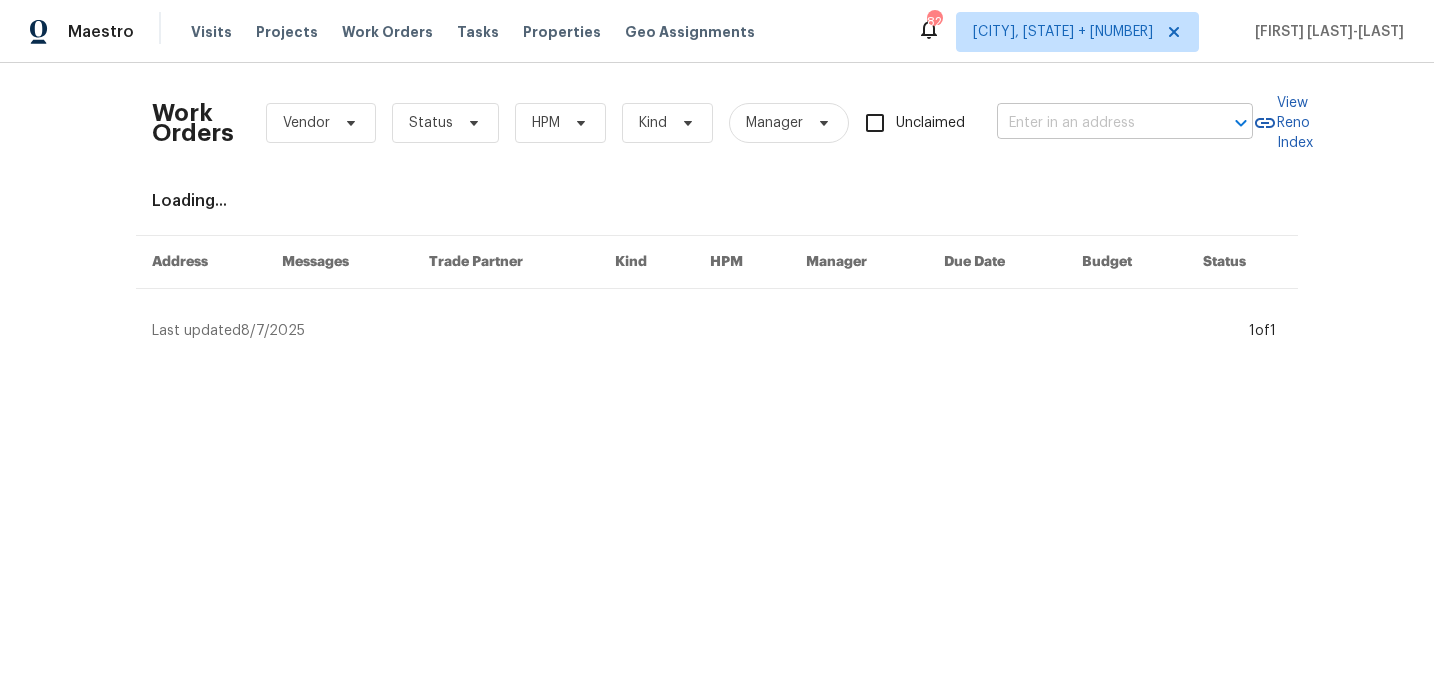 click at bounding box center [1097, 123] 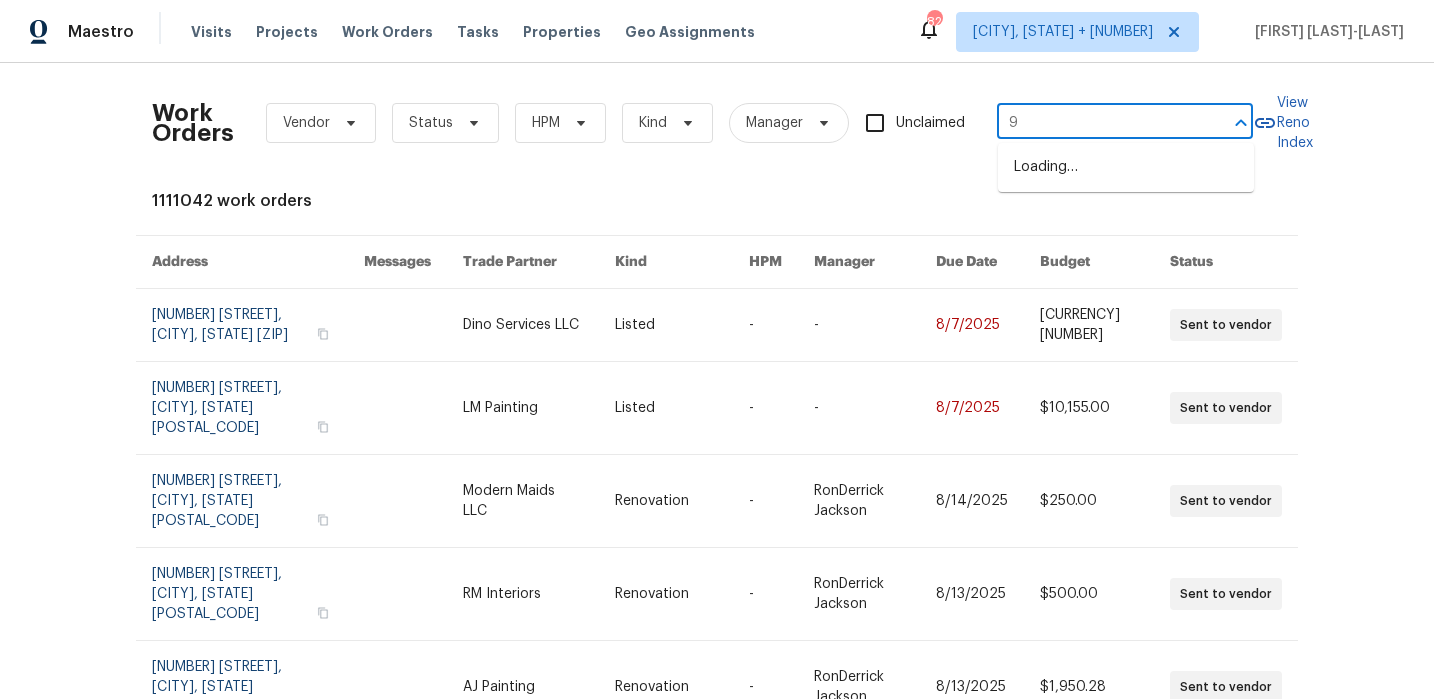 type on "9" 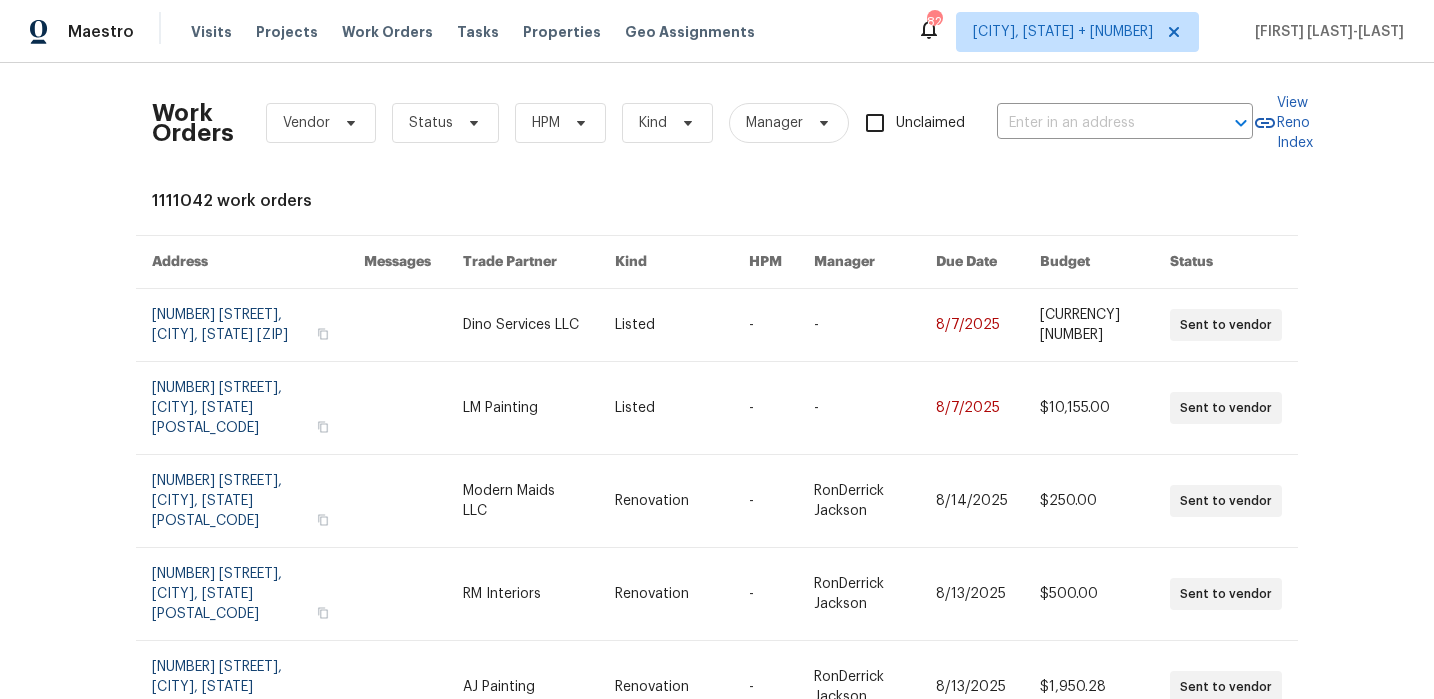 drag, startPoint x: 197, startPoint y: 164, endPoint x: 400, endPoint y: 73, distance: 222.46349 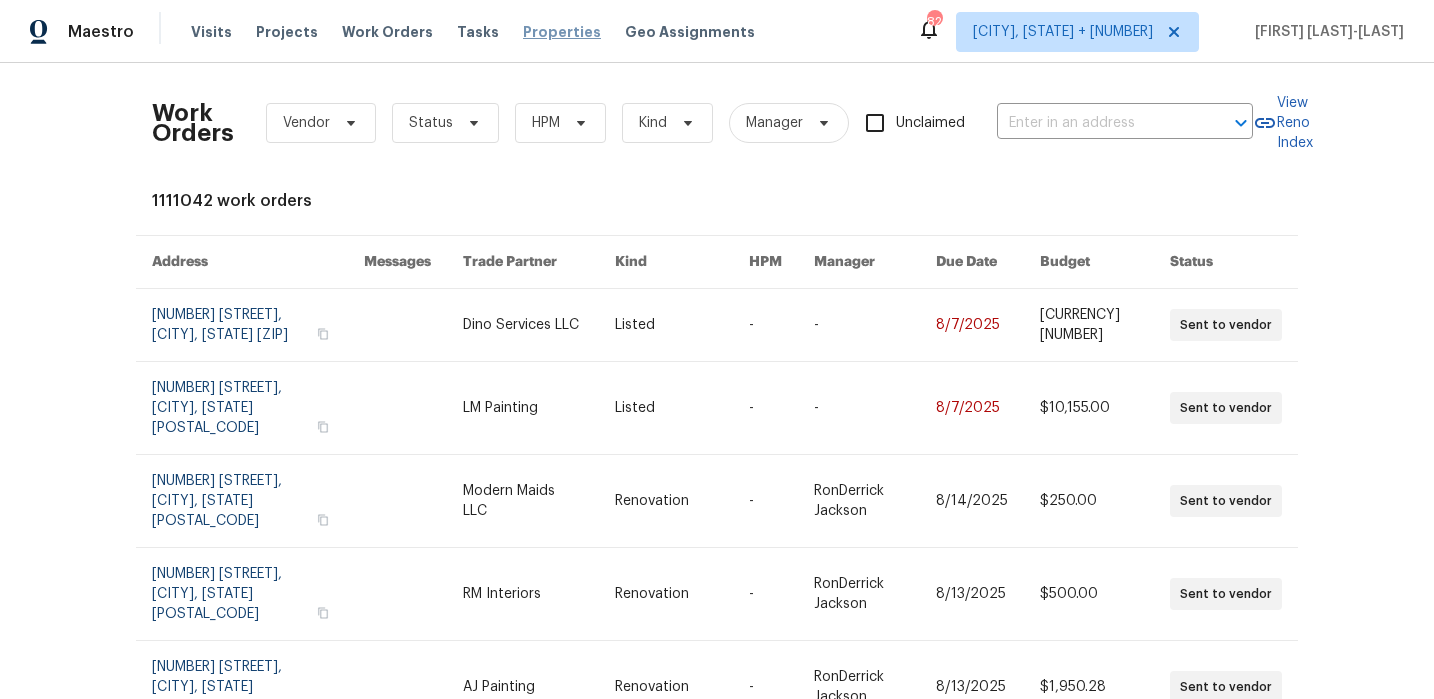 click on "Properties" at bounding box center (562, 32) 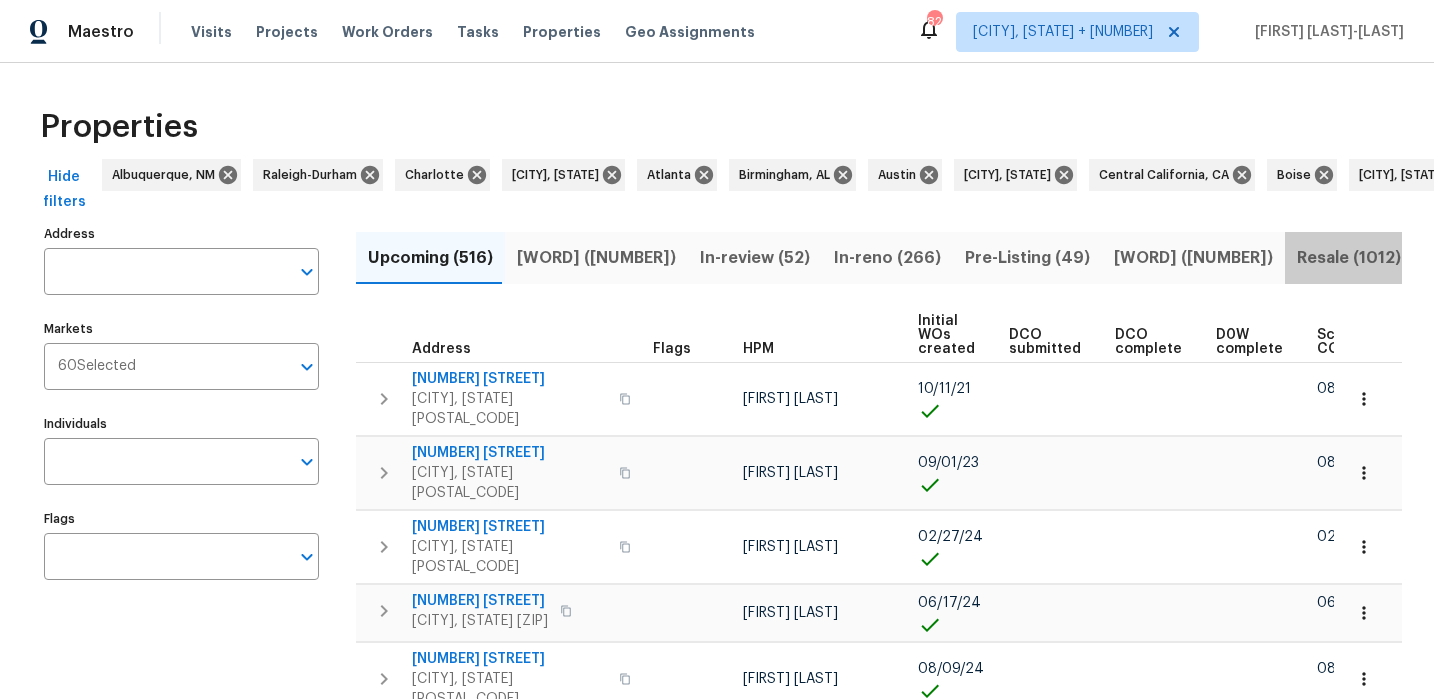 click on "Resale (1012)" at bounding box center (1349, 258) 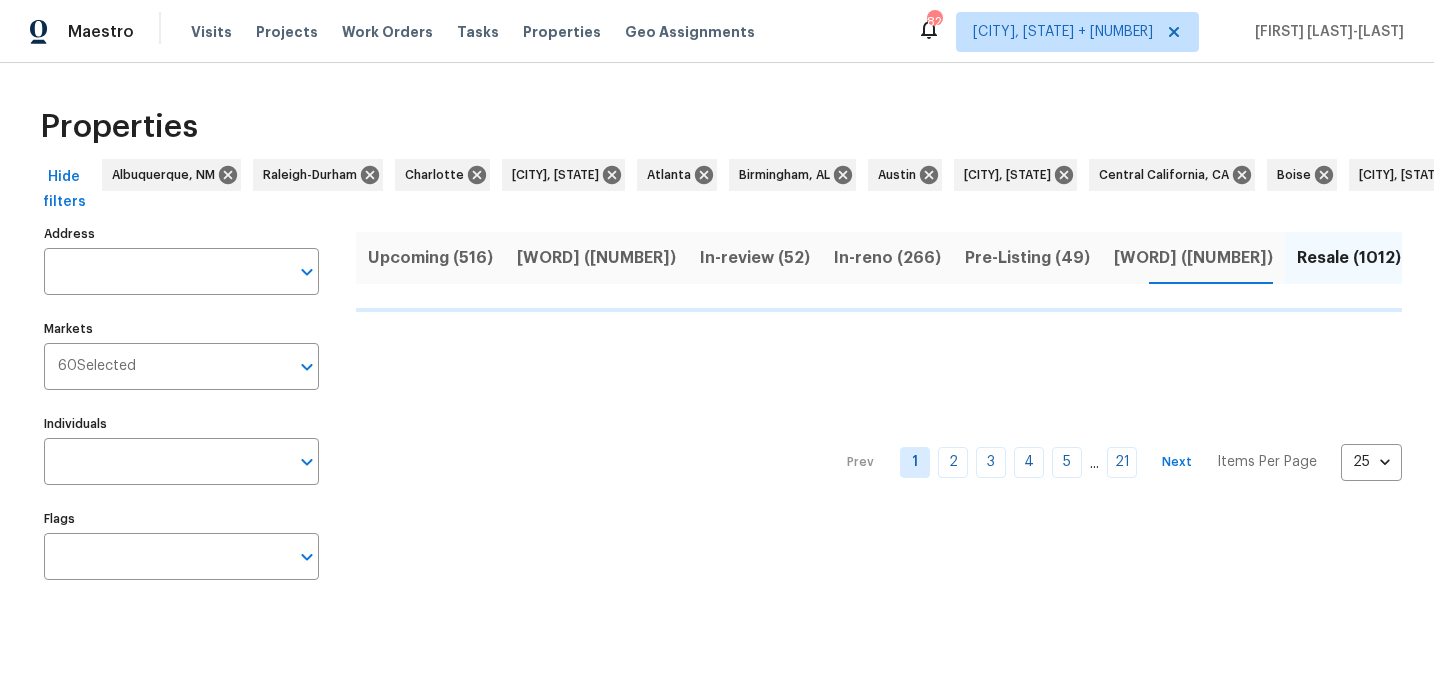 click on "Done (10000)" at bounding box center [1481, 258] 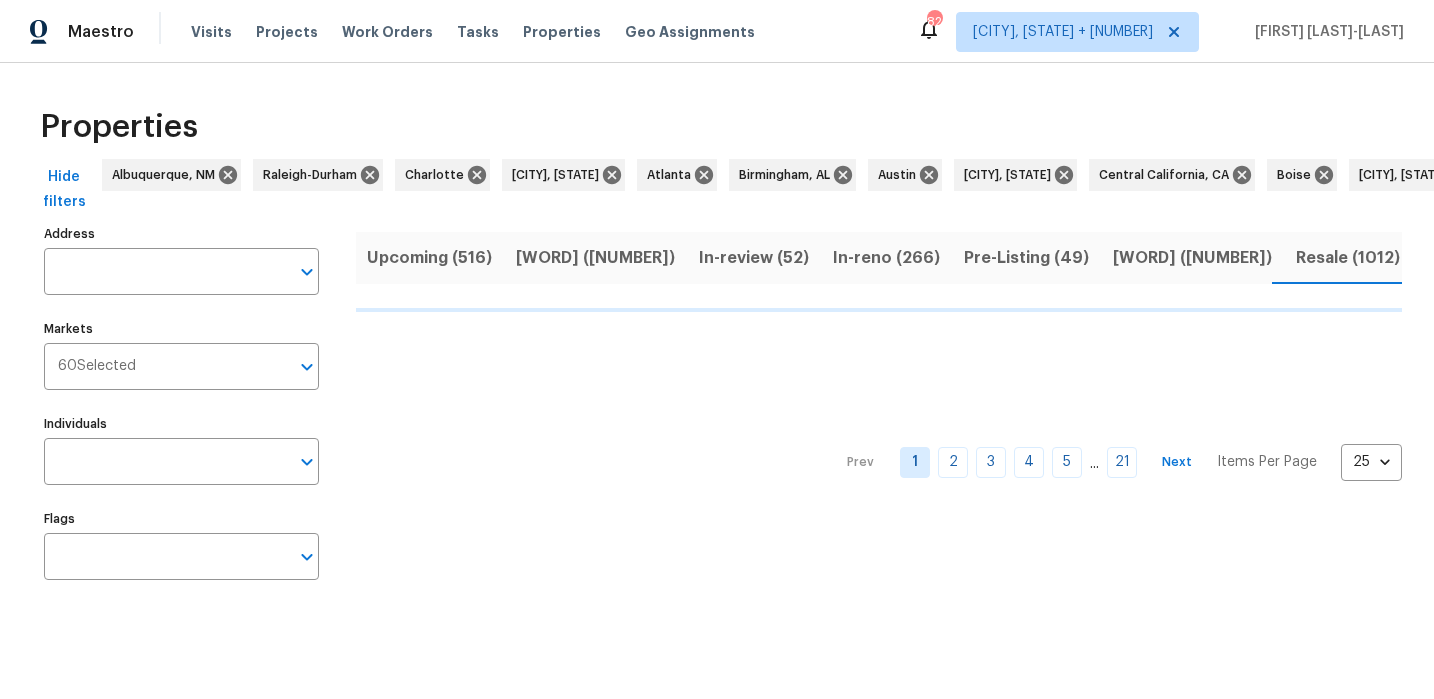 scroll, scrollTop: 0, scrollLeft: 2, axis: horizontal 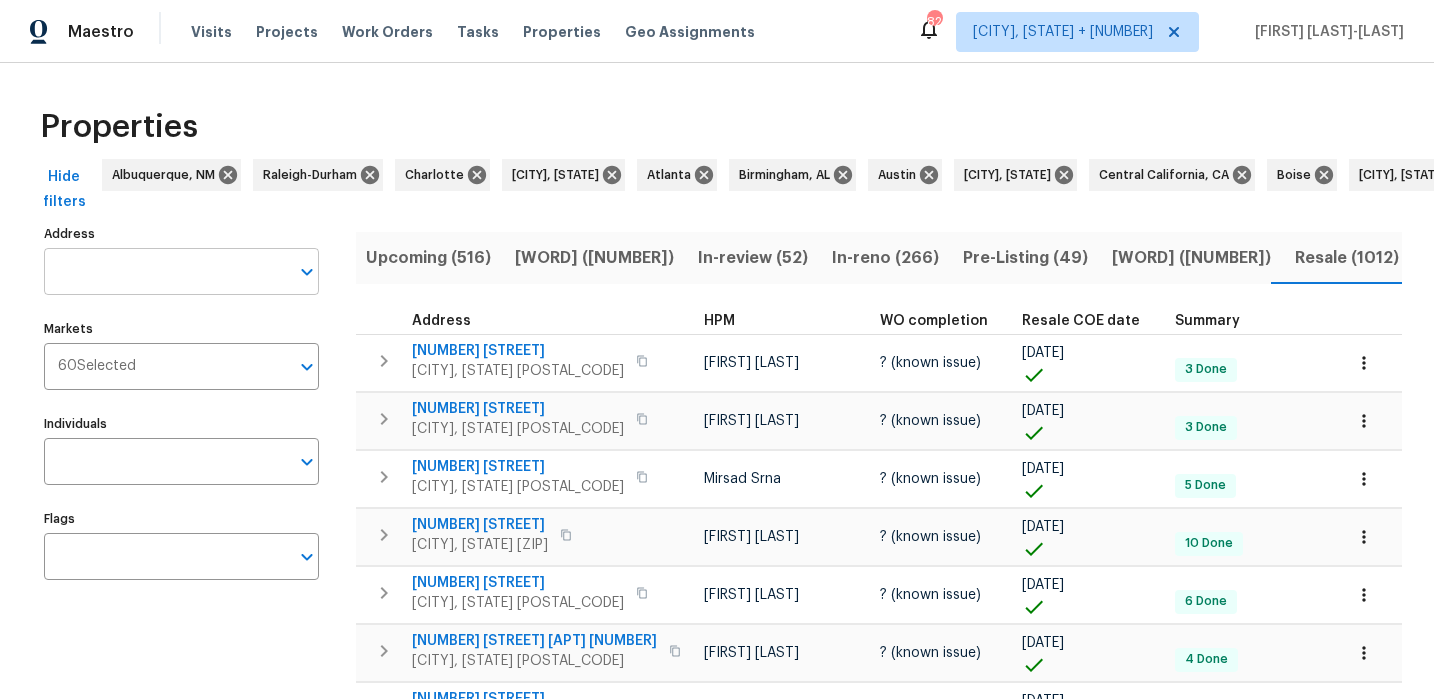 click on "Address" at bounding box center [166, 271] 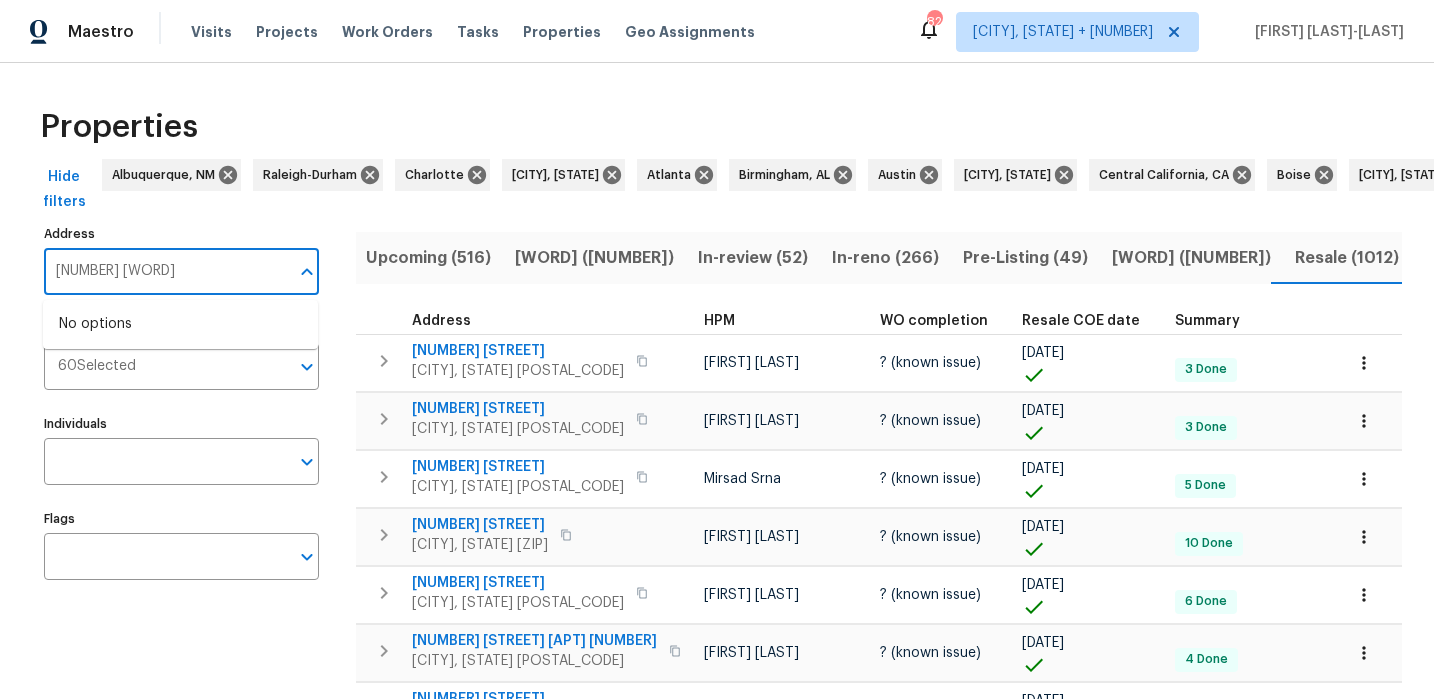 type on "[NUMBER] [WORD]" 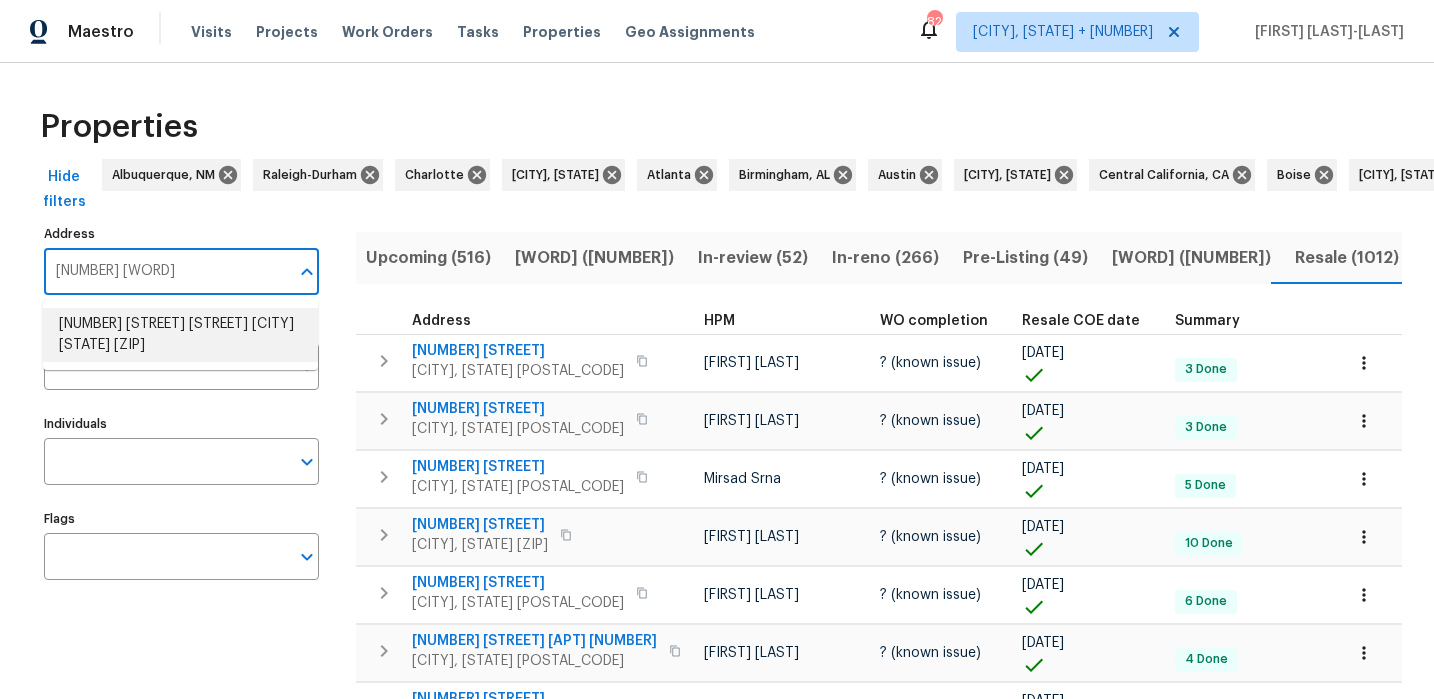 click on "[NUMBER] [STREET] [STREET] [CITY] [STATE] [ZIP]" at bounding box center (180, 335) 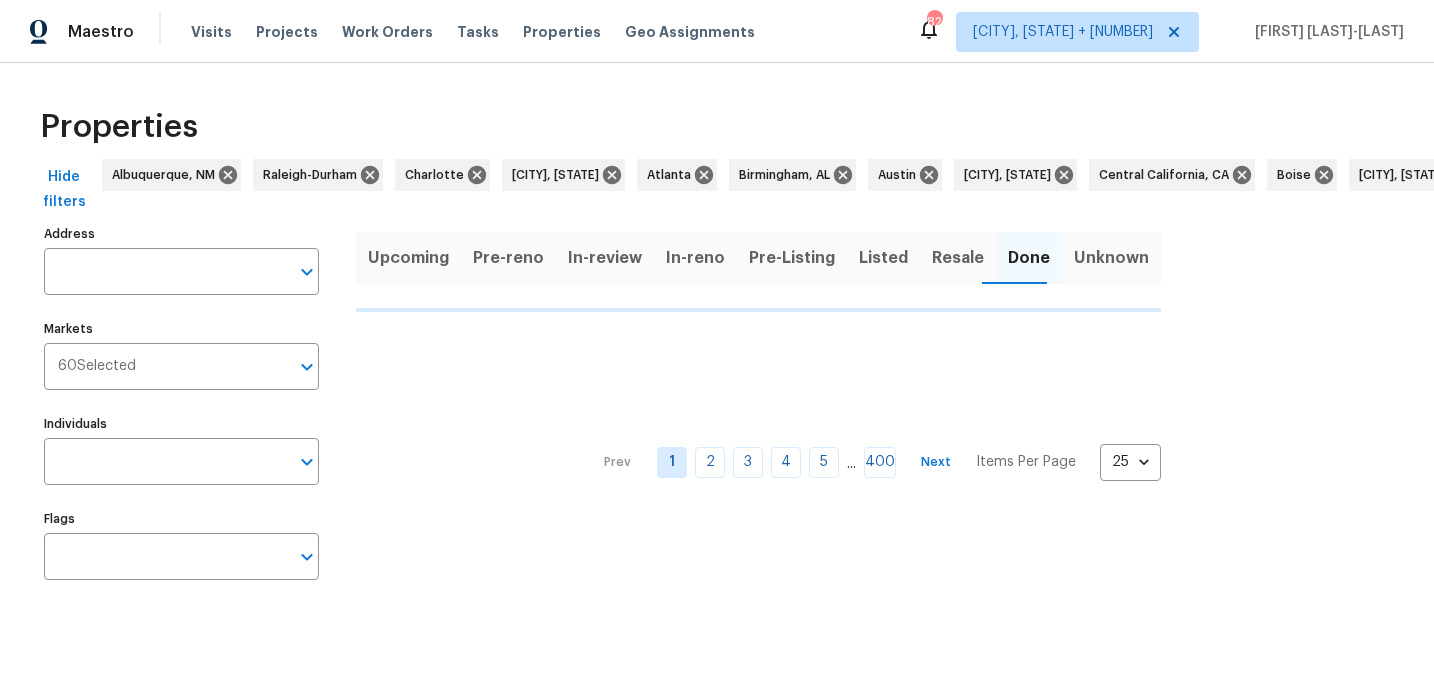 type on "[NUMBER] [STREET] [STREET] [CITY] [STATE] [ZIP]" 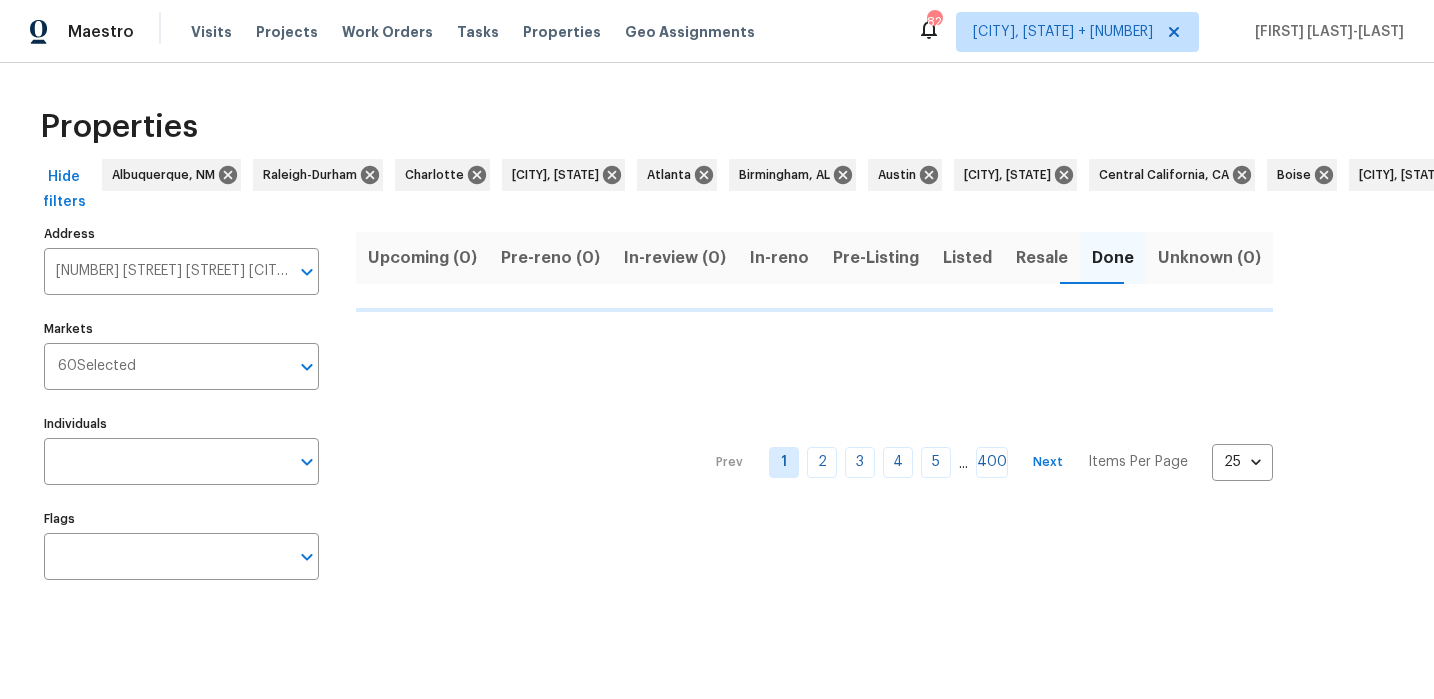 scroll, scrollTop: 0, scrollLeft: 0, axis: both 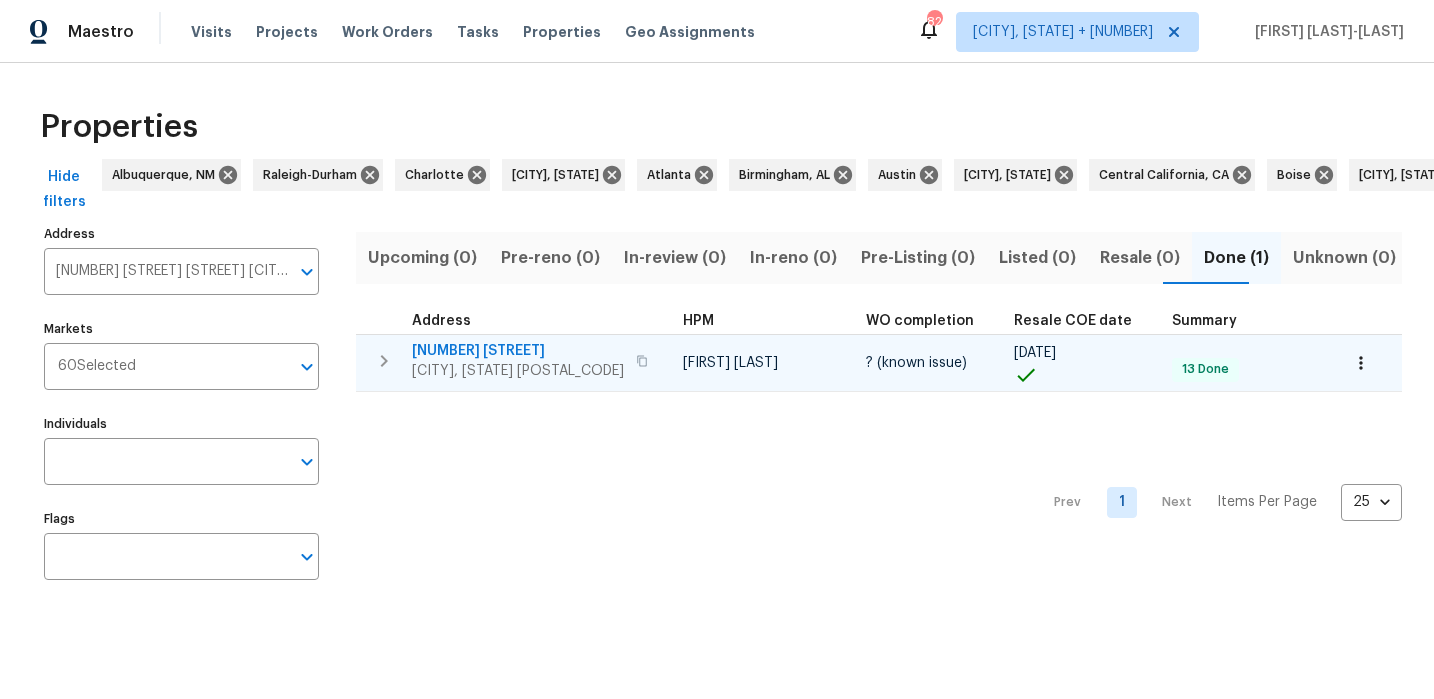 click on "[NUMBER] [STREET]" at bounding box center (518, 351) 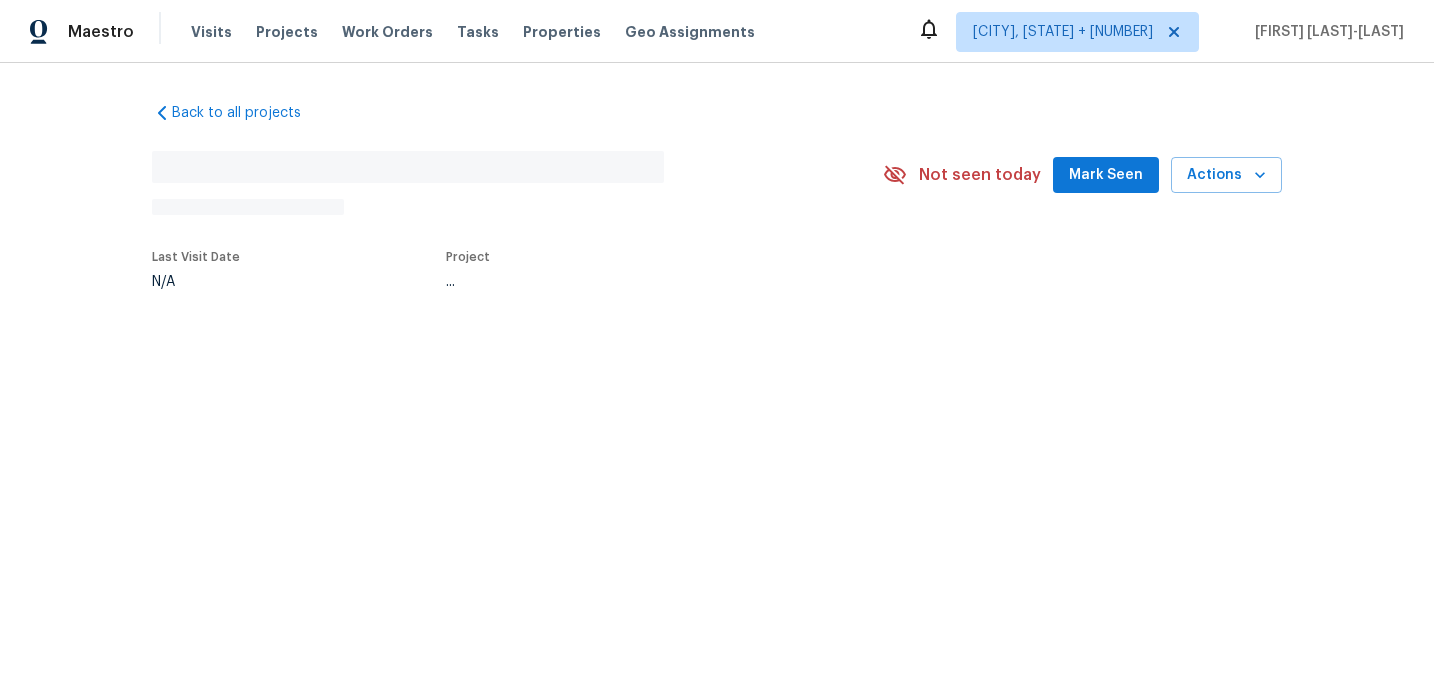 scroll, scrollTop: 0, scrollLeft: 0, axis: both 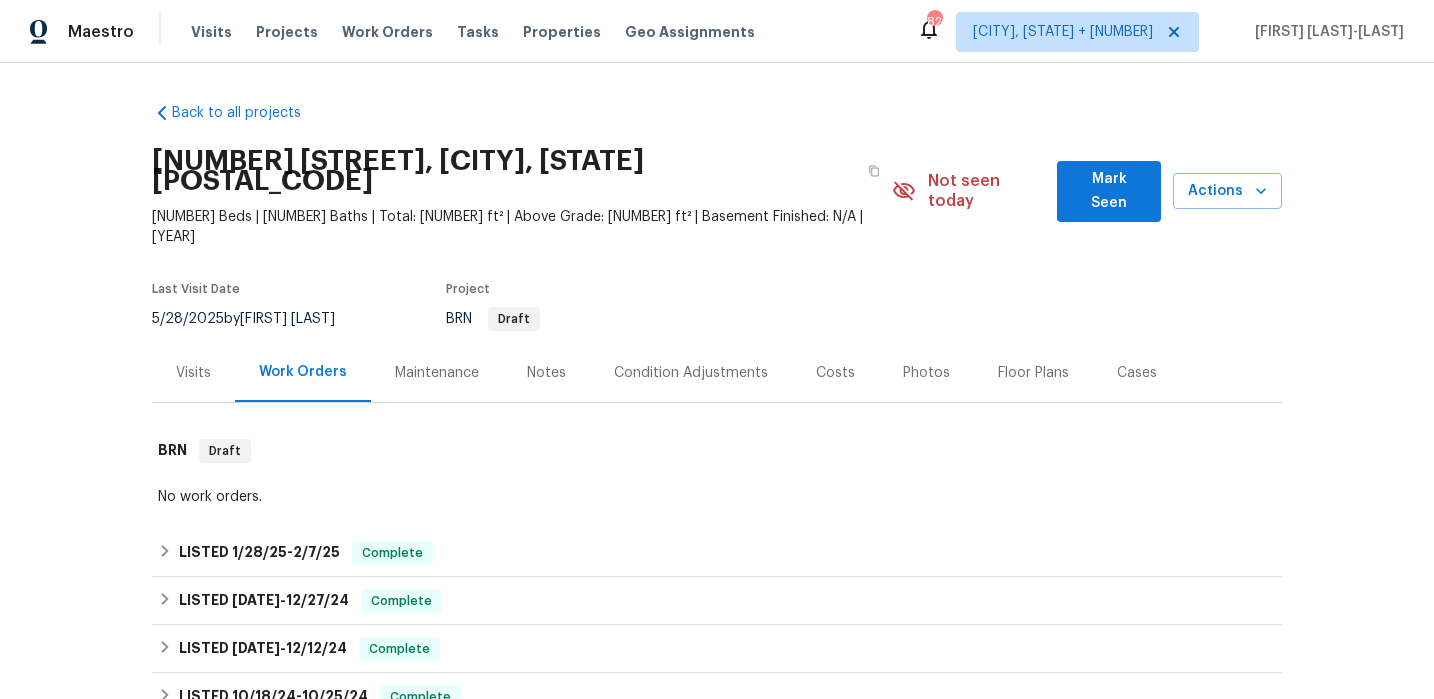 click on "Costs" at bounding box center [835, 372] 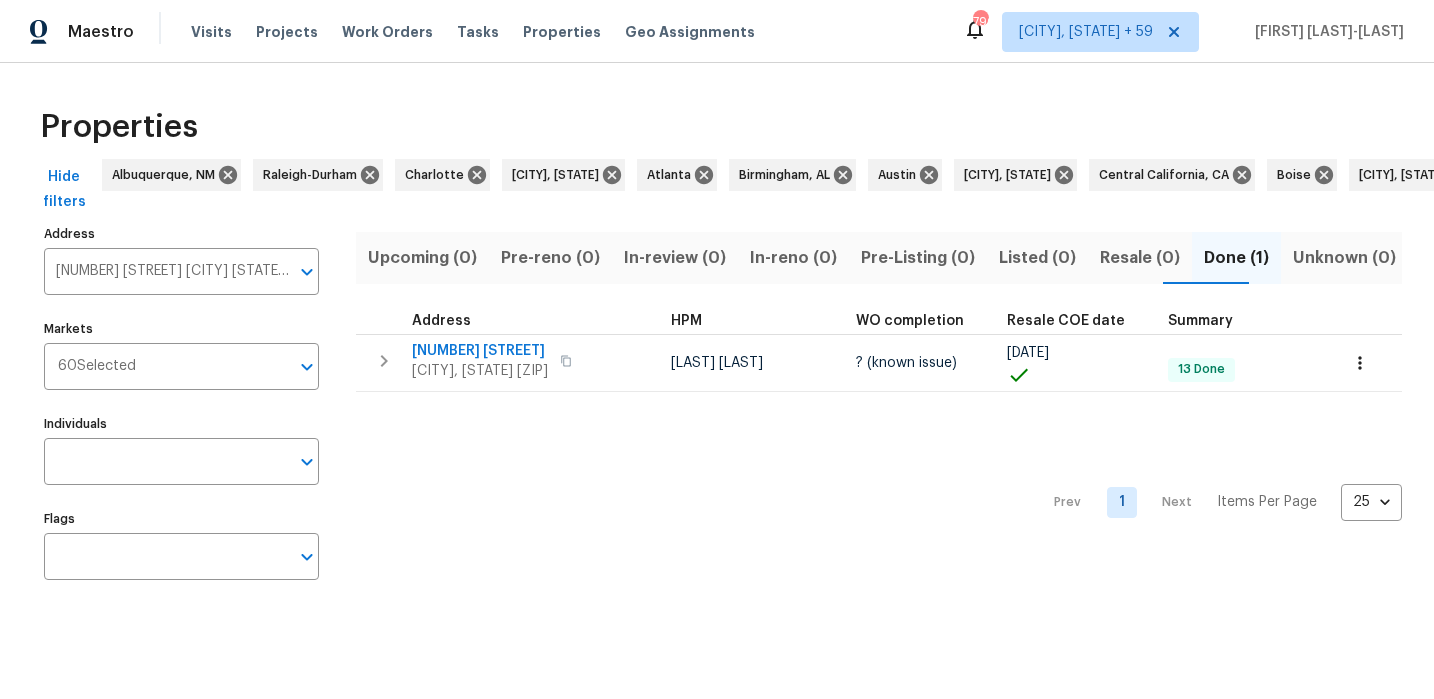 scroll, scrollTop: 0, scrollLeft: 0, axis: both 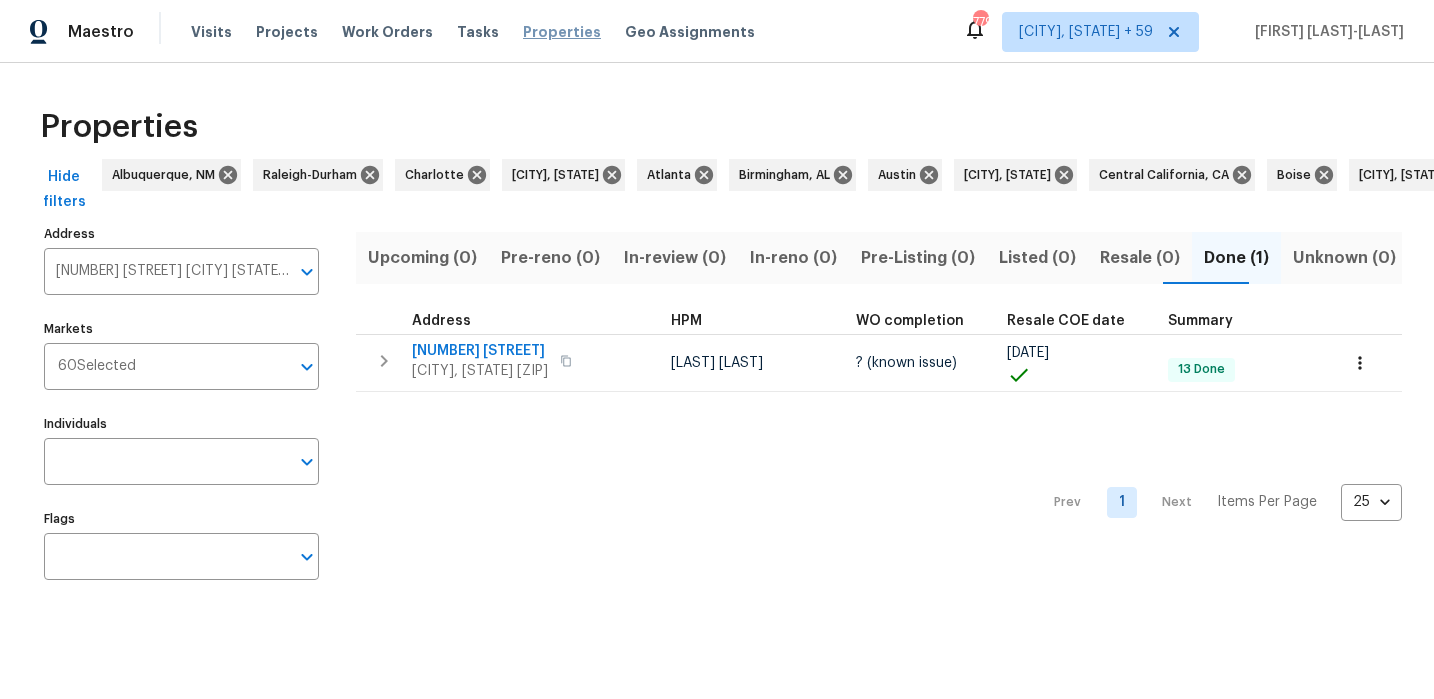 click on "Properties" at bounding box center (562, 32) 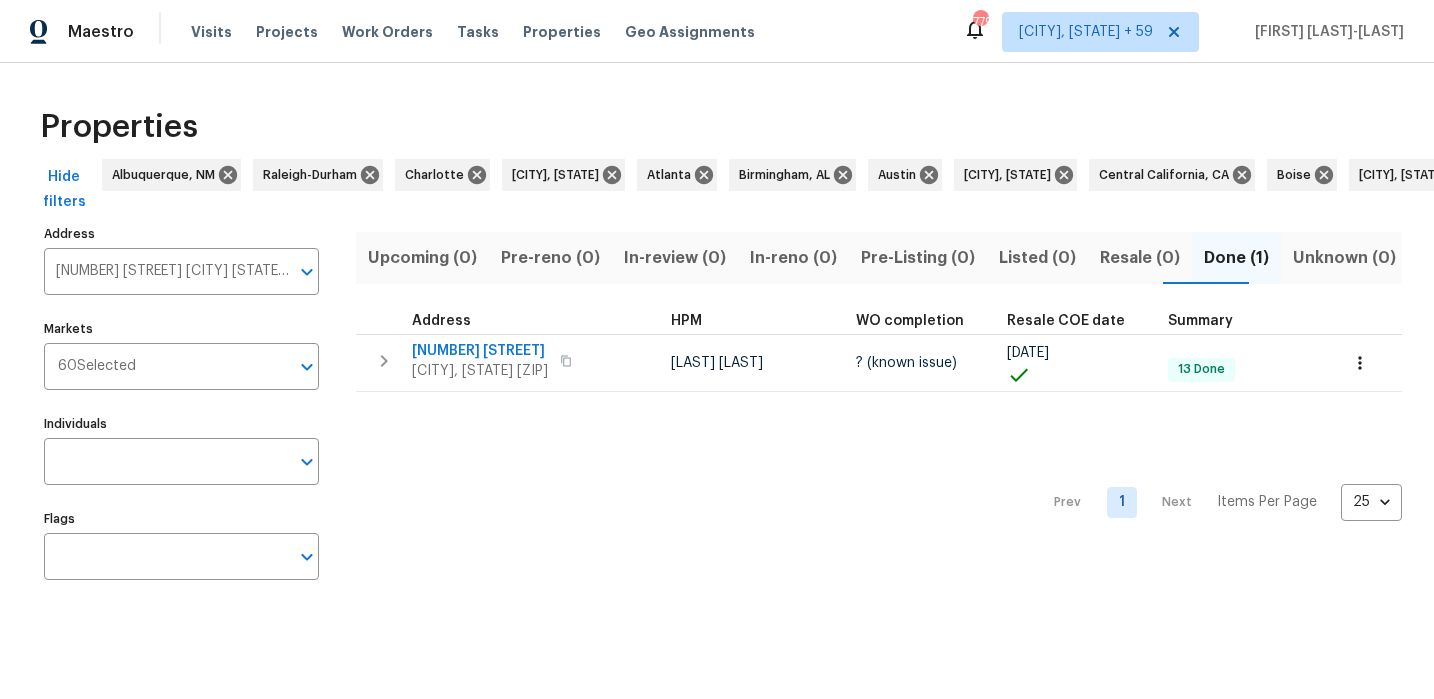 click on "Done (1)" at bounding box center (1236, 258) 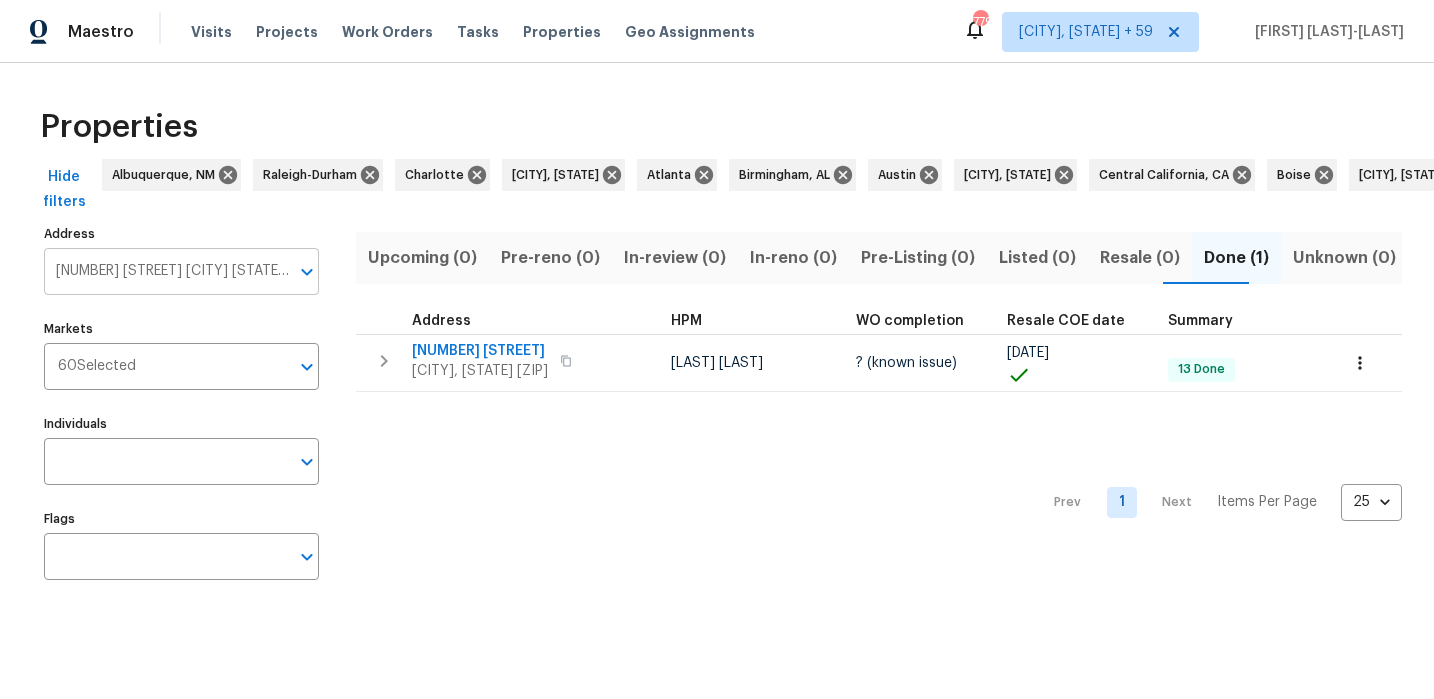 click on "[NUMBER] [STREET] [STREET] [CITY] [STATE] [ZIP]" at bounding box center [166, 271] 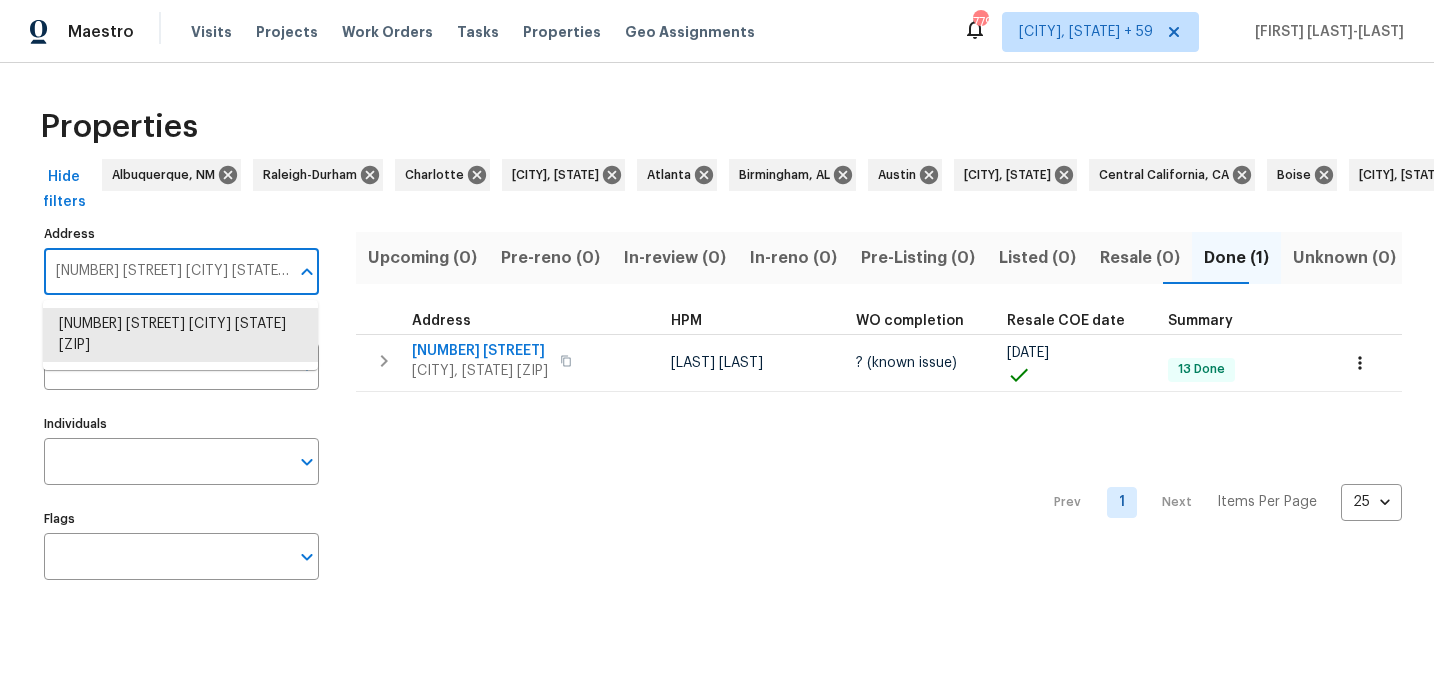 click on "[NUMBER] [STREET] [STREET] [CITY] [STATE] [ZIP]" at bounding box center [166, 271] 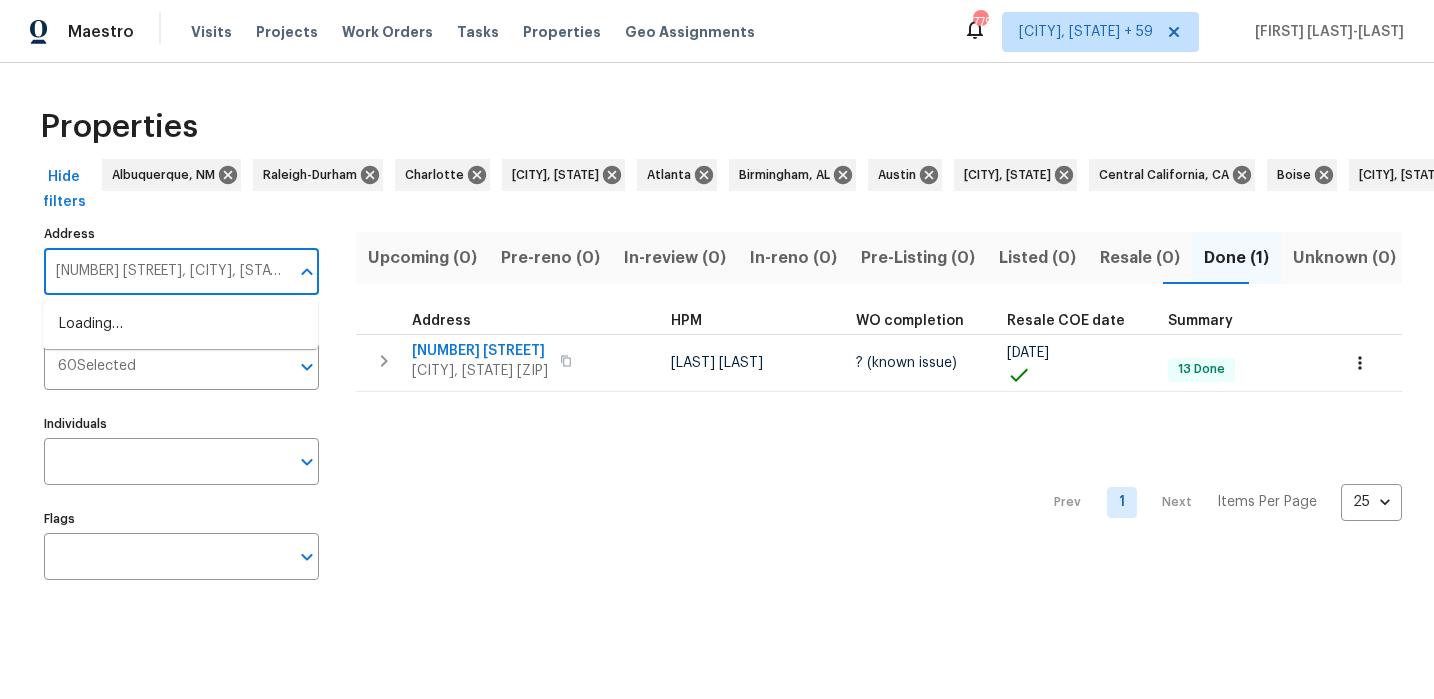 scroll, scrollTop: 0, scrollLeft: 29, axis: horizontal 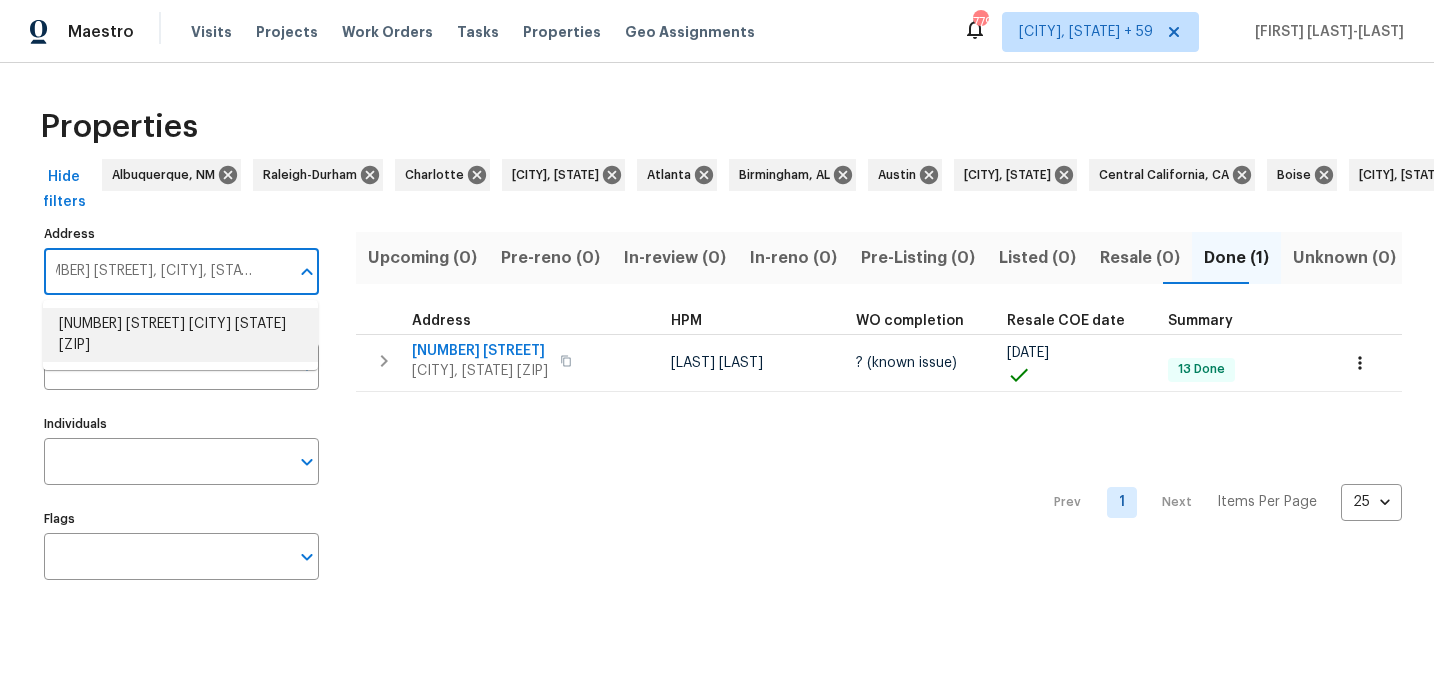 click on "106 Coales Branch Dr Pelham AL 35124" at bounding box center (180, 335) 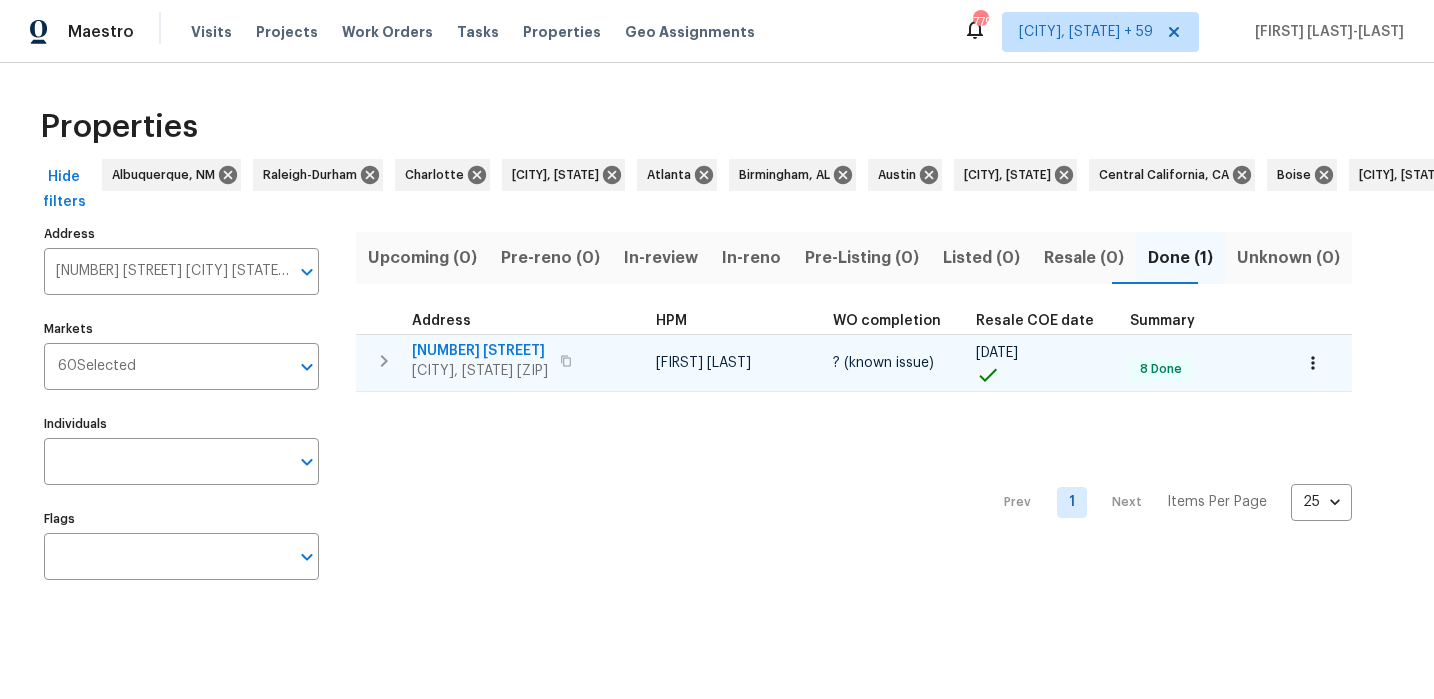 click on "106 Coales Branch Dr" at bounding box center [480, 351] 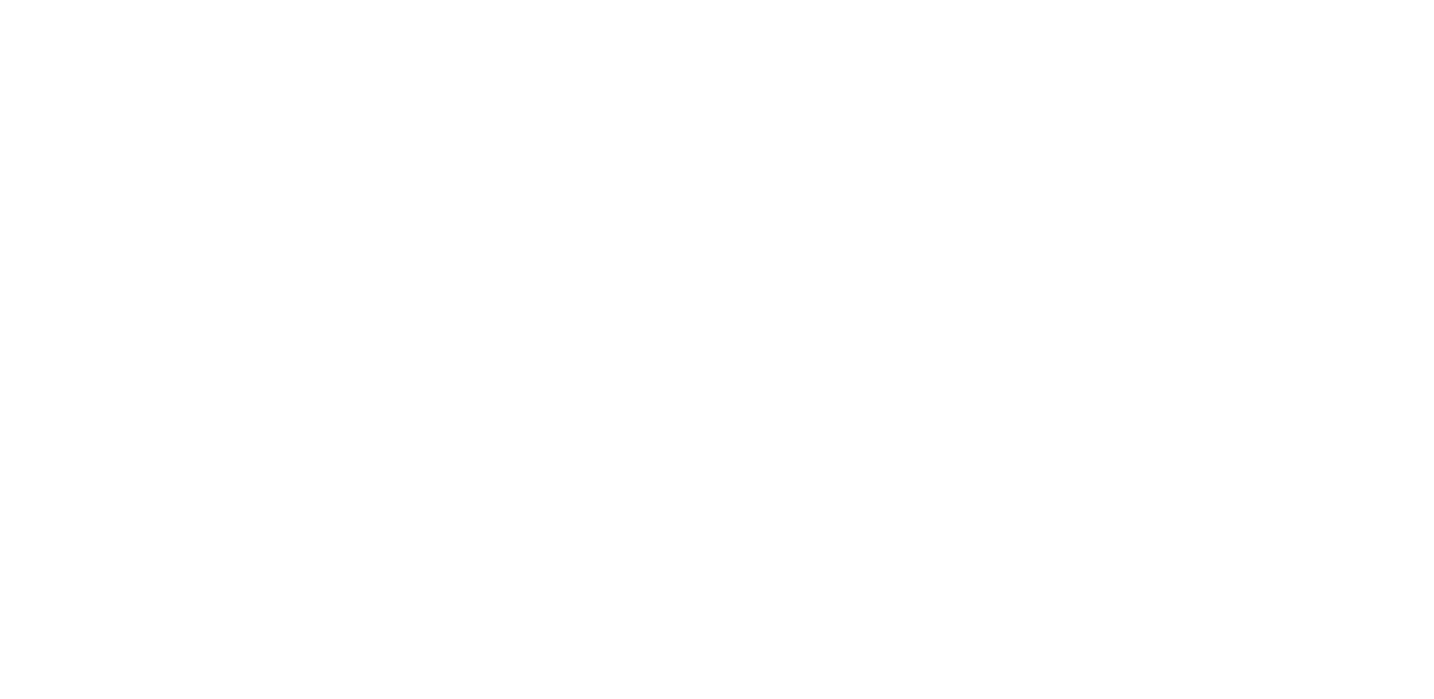 scroll, scrollTop: 0, scrollLeft: 0, axis: both 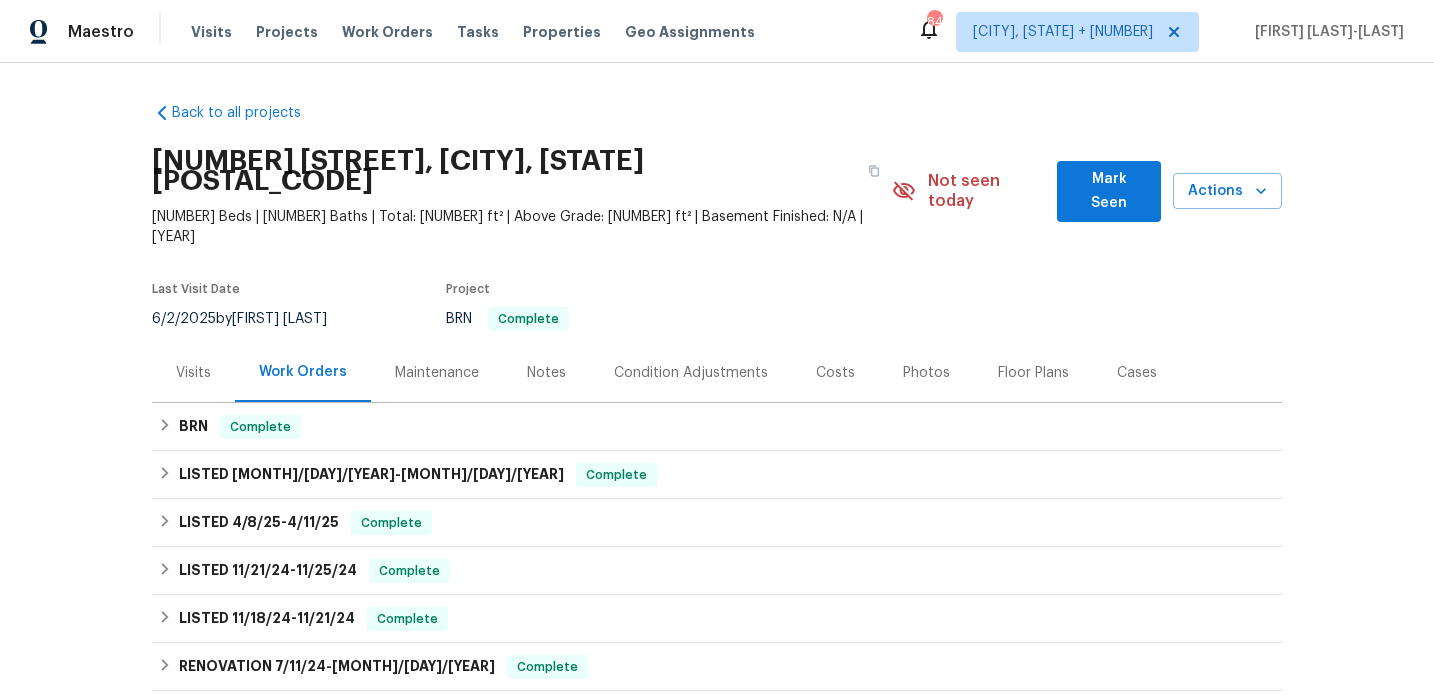 click on "Costs" at bounding box center (835, 373) 